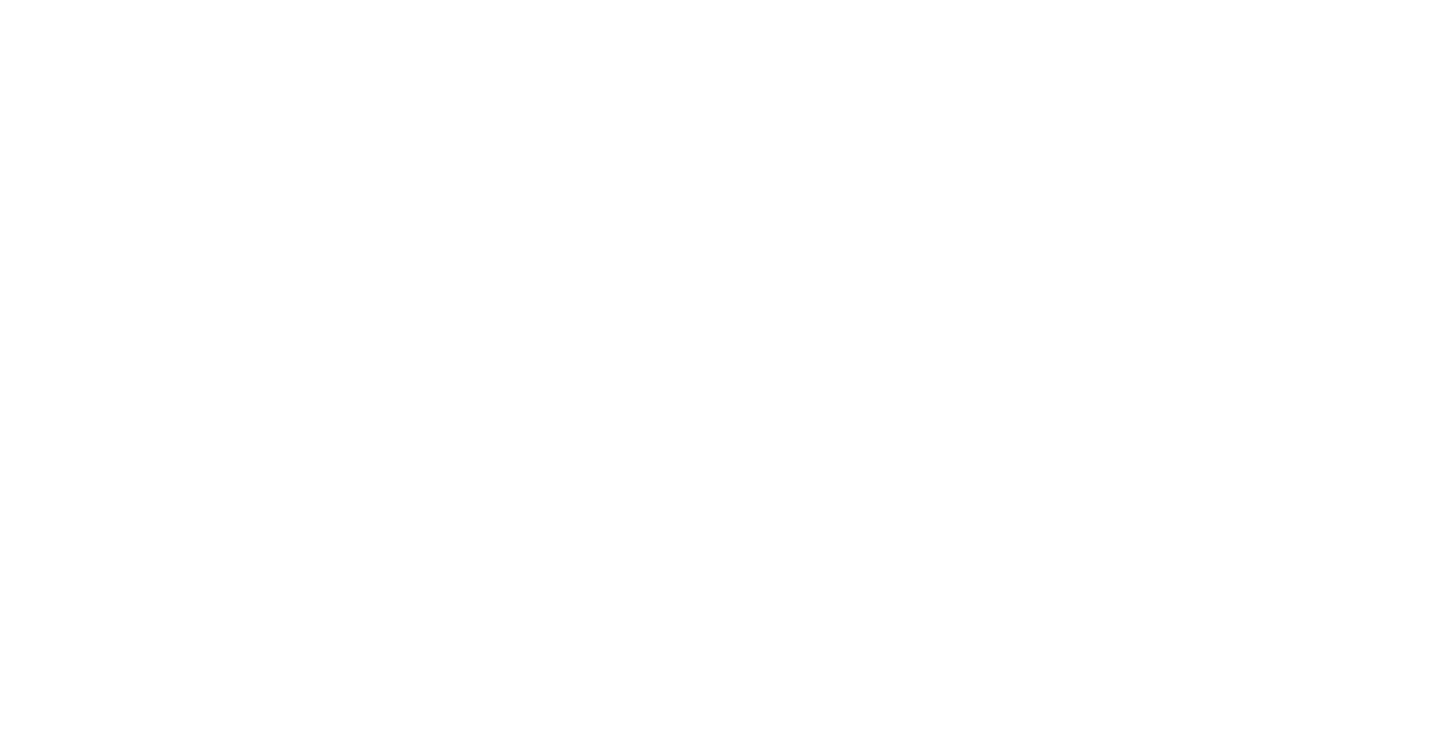 scroll, scrollTop: 0, scrollLeft: 0, axis: both 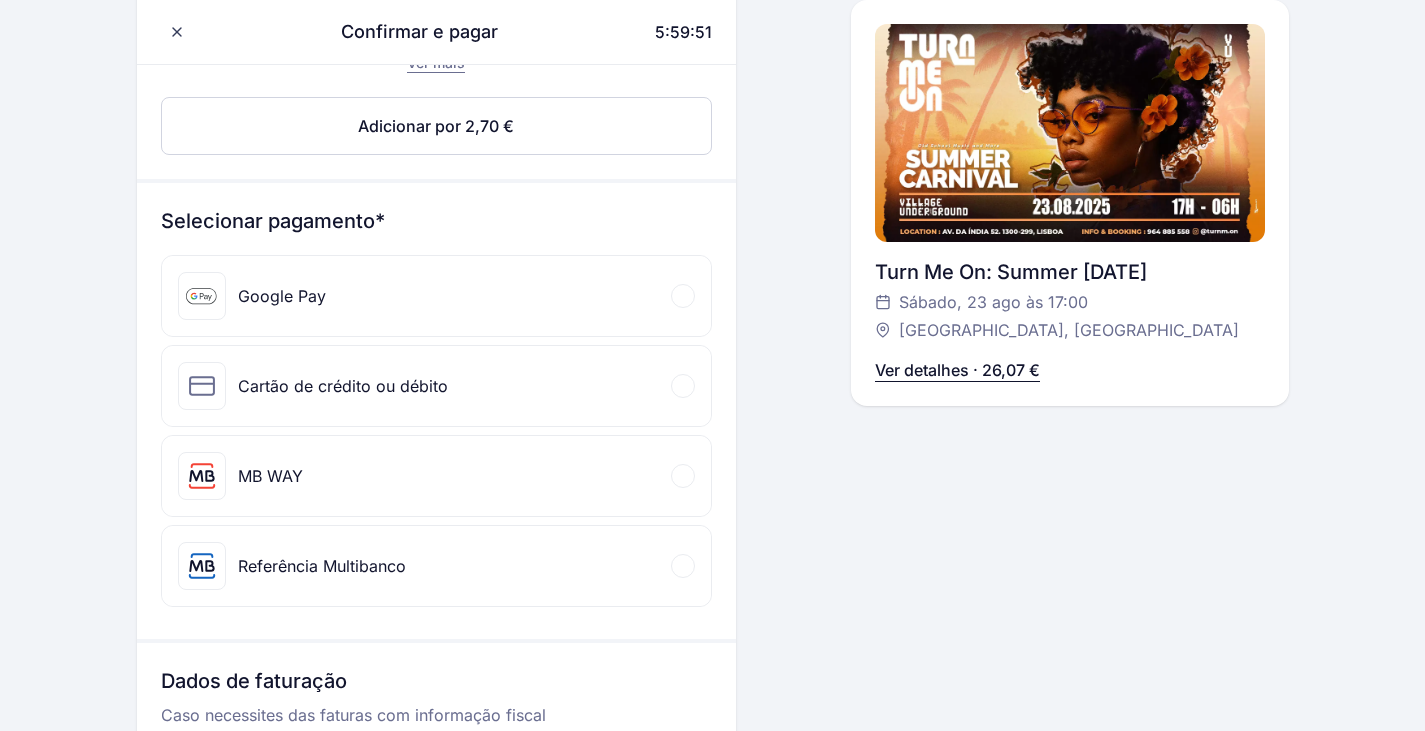 click on "MB WAY" at bounding box center [436, 476] 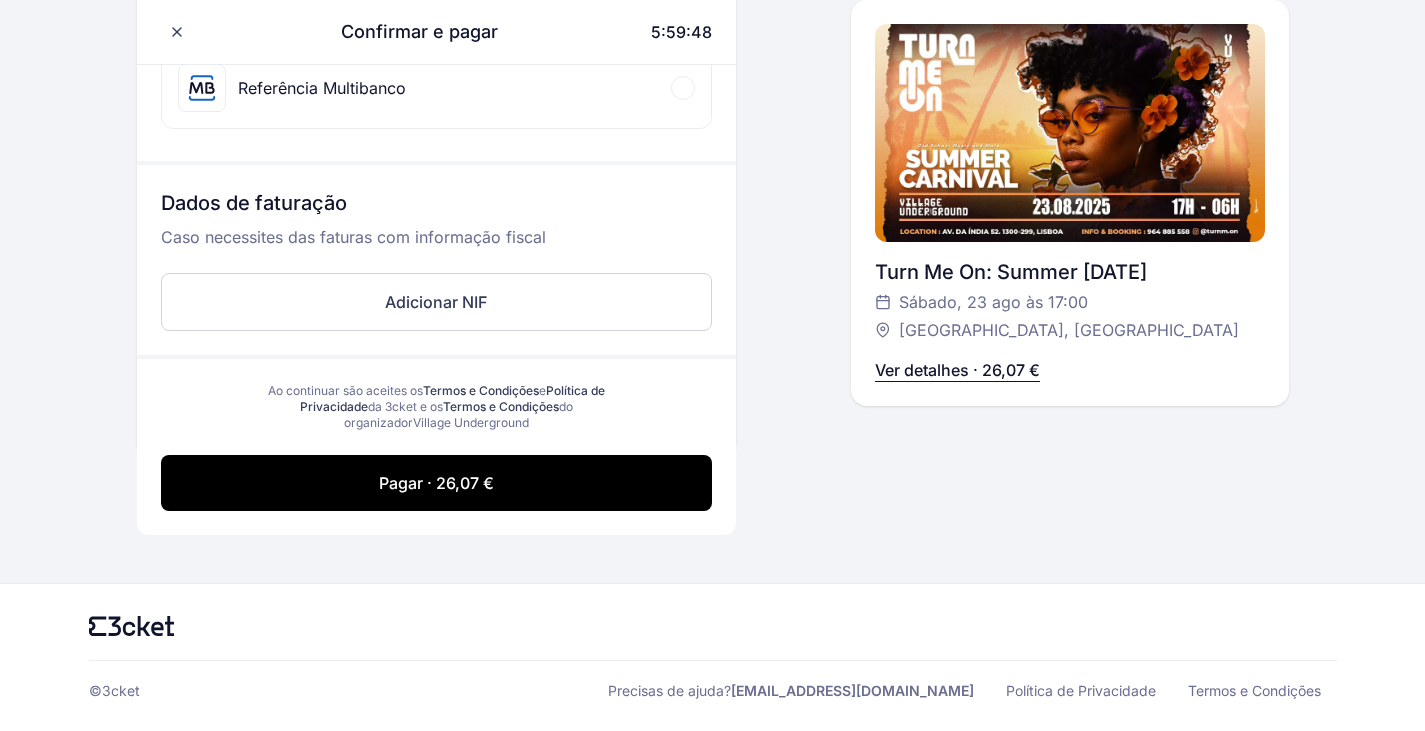 scroll, scrollTop: 1047, scrollLeft: 0, axis: vertical 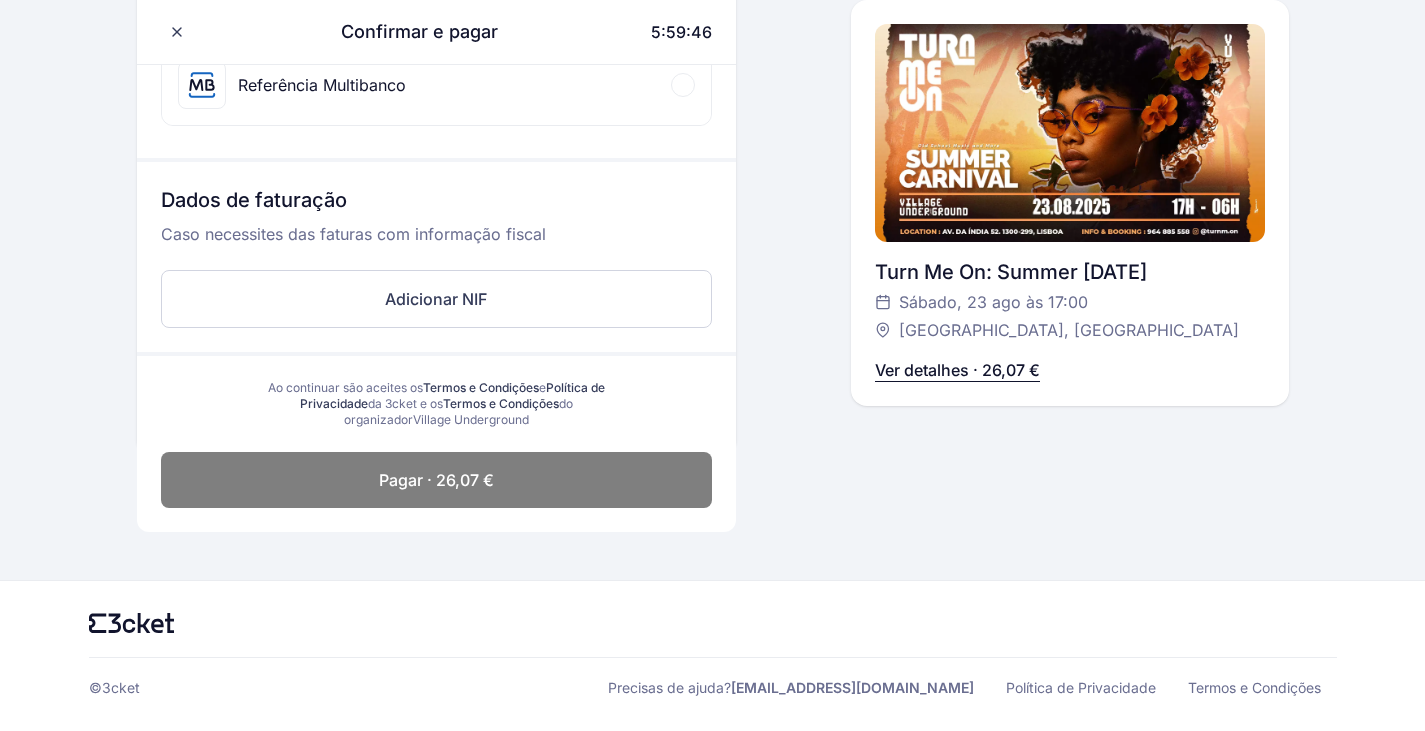 click on "Pagar · 26,07 €" 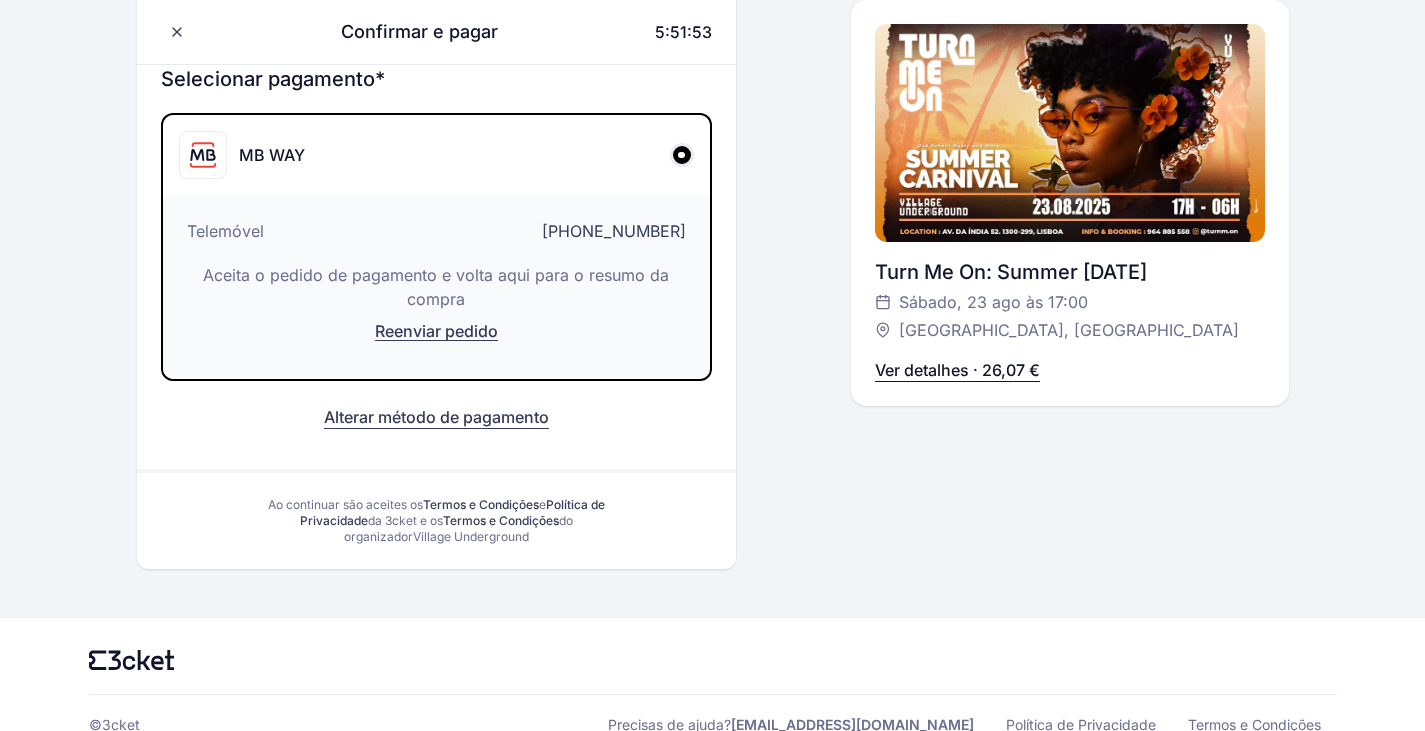 scroll, scrollTop: 615, scrollLeft: 0, axis: vertical 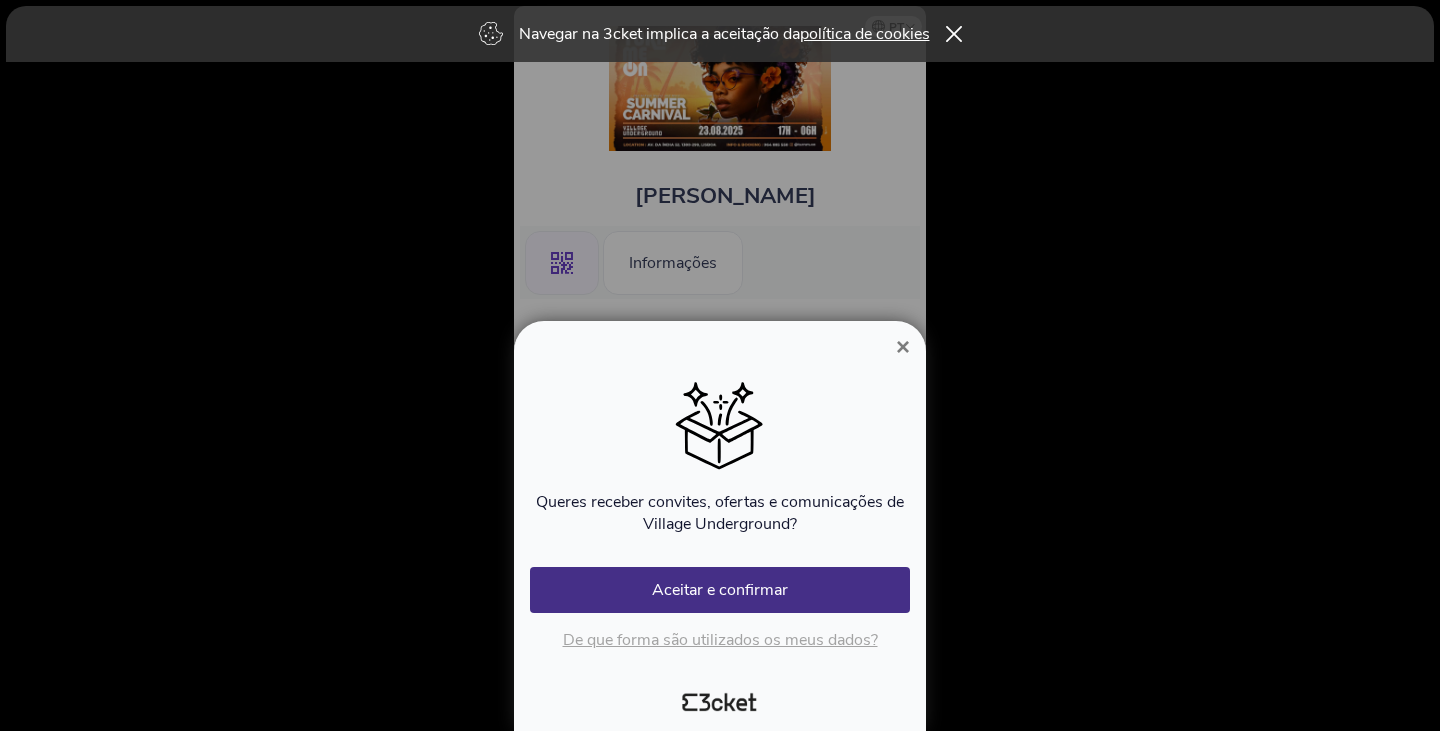 click on "×" at bounding box center [903, 346] 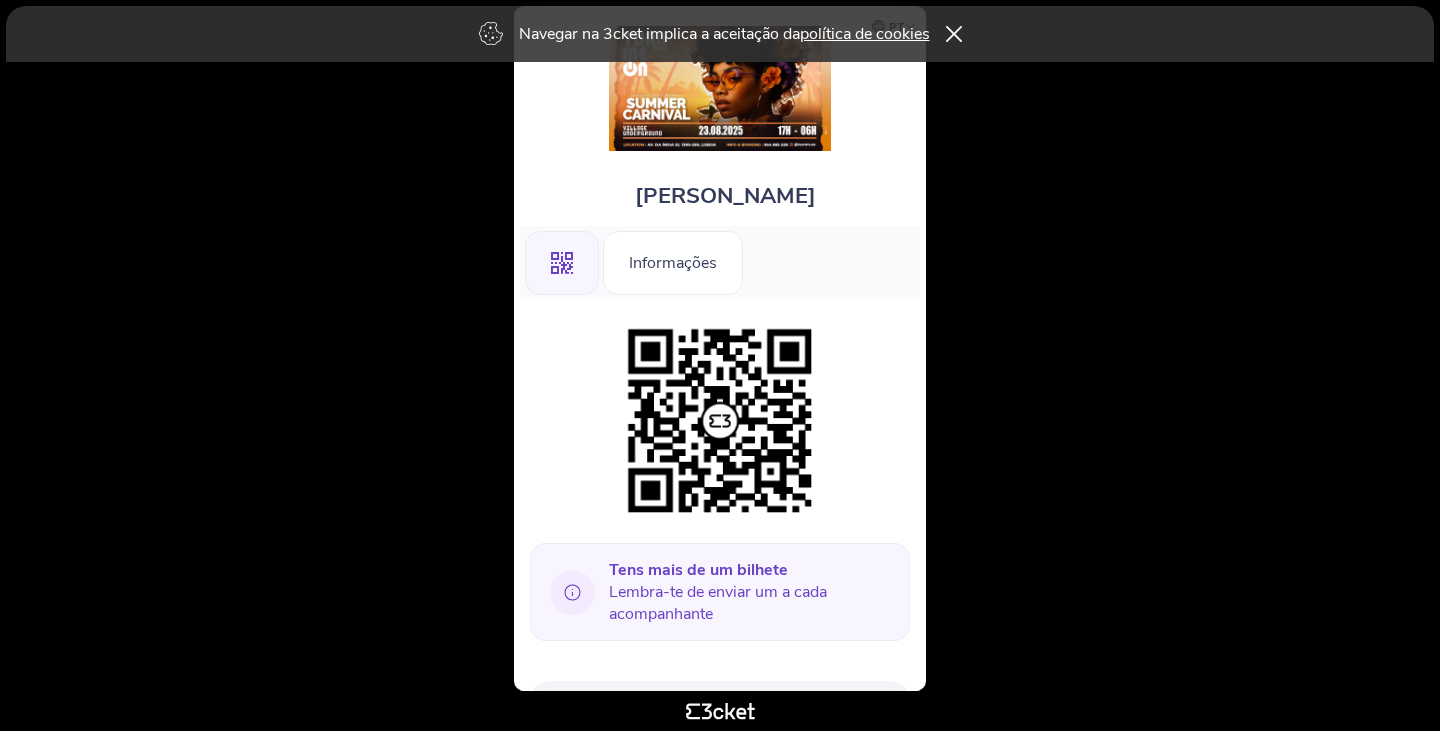 click on ".st0{fill-rule:evenodd;clip-rule:evenodd;}" at bounding box center [562, 263] 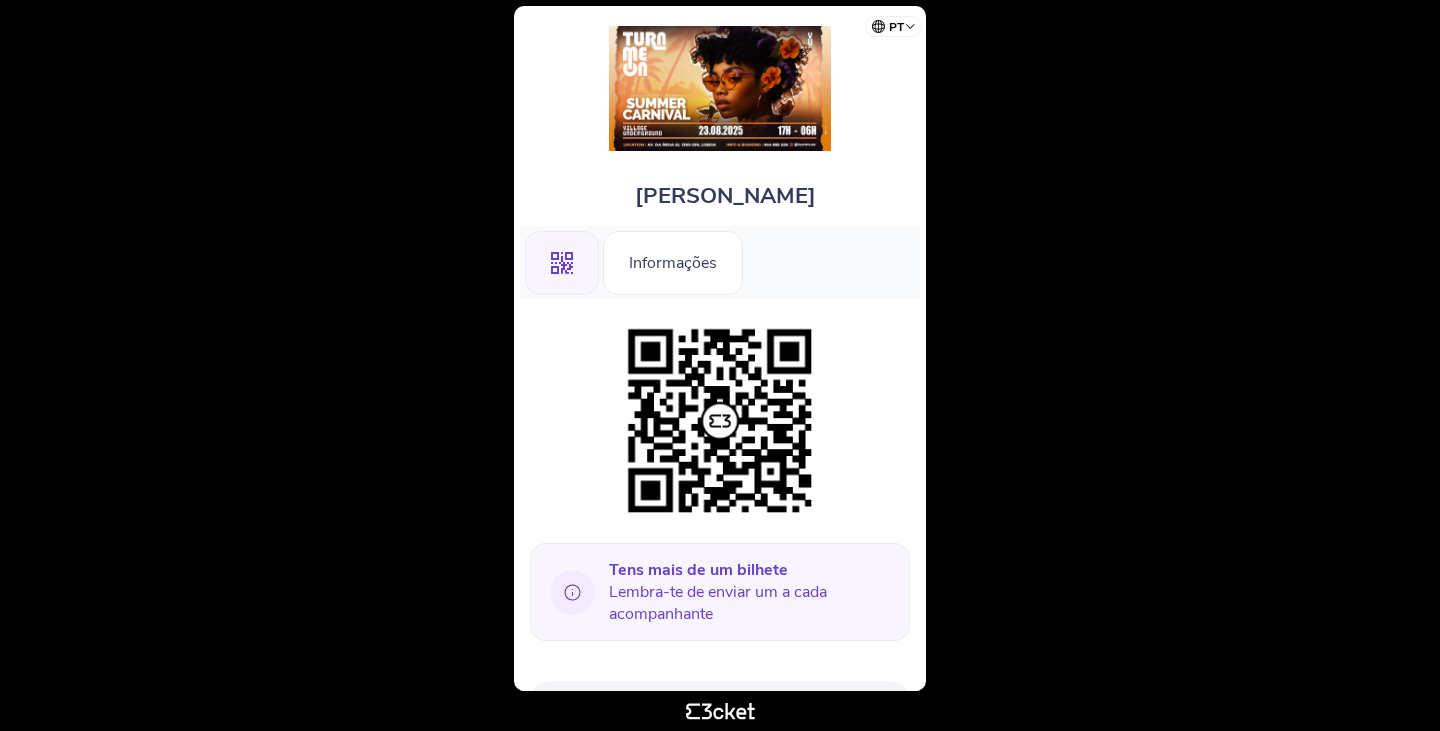 scroll, scrollTop: 0, scrollLeft: 0, axis: both 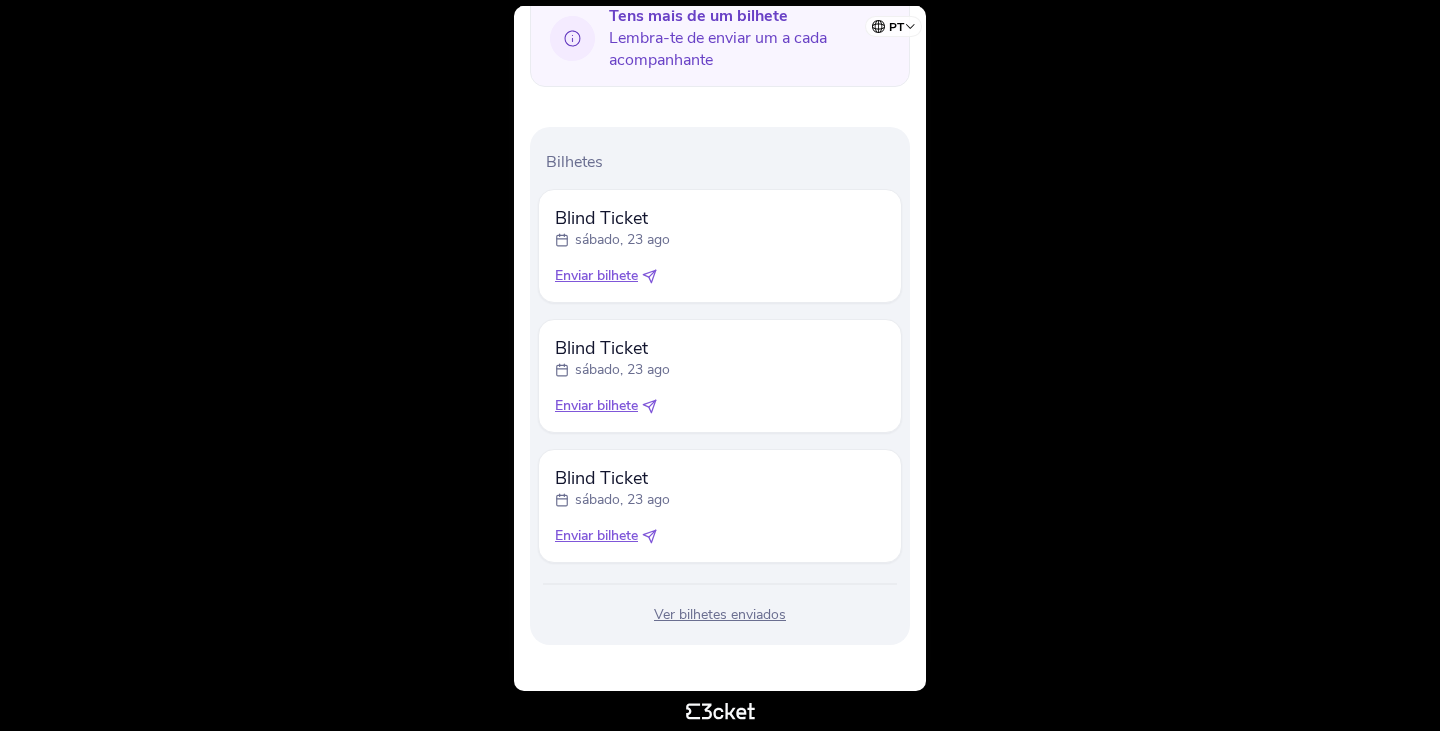 click on "Enviar bilhete" at bounding box center (596, 406) 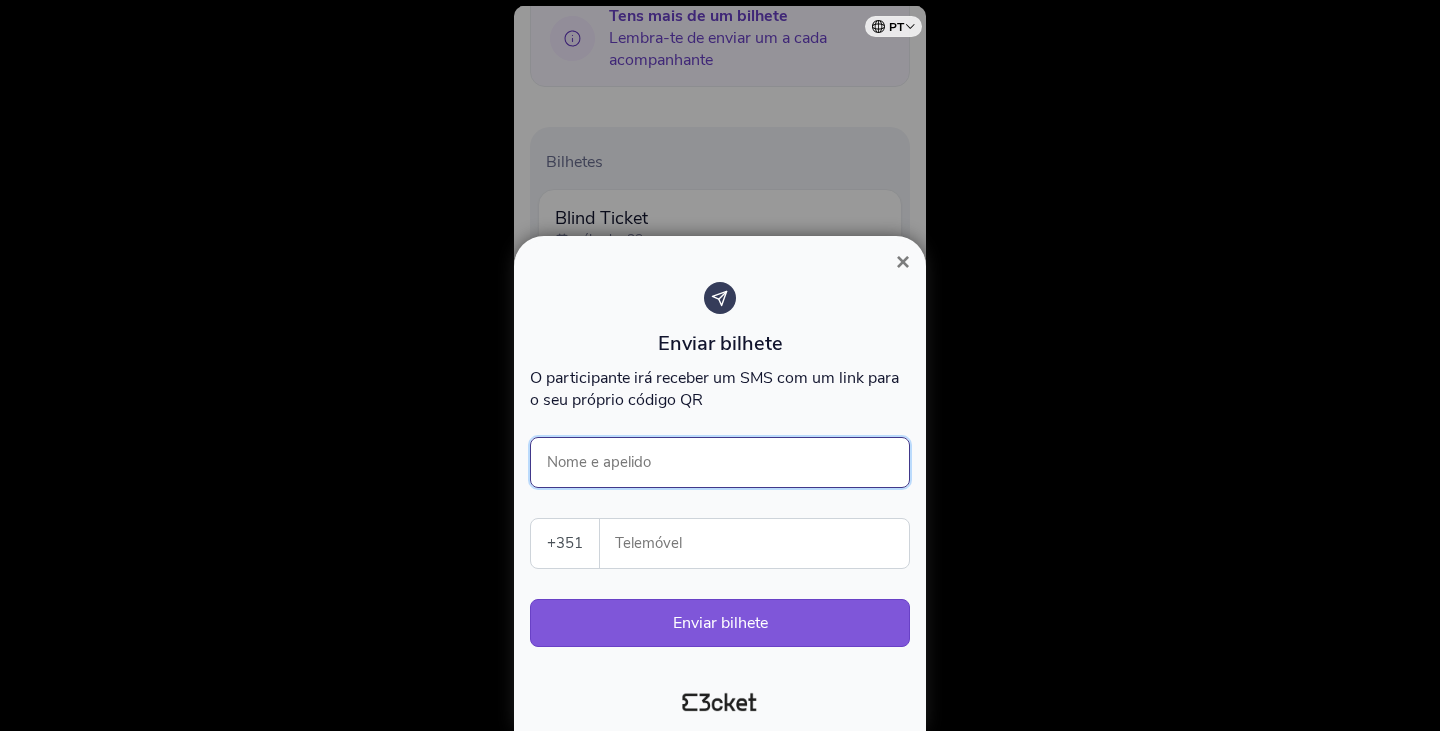click on "Nome e apelido" at bounding box center [720, 462] 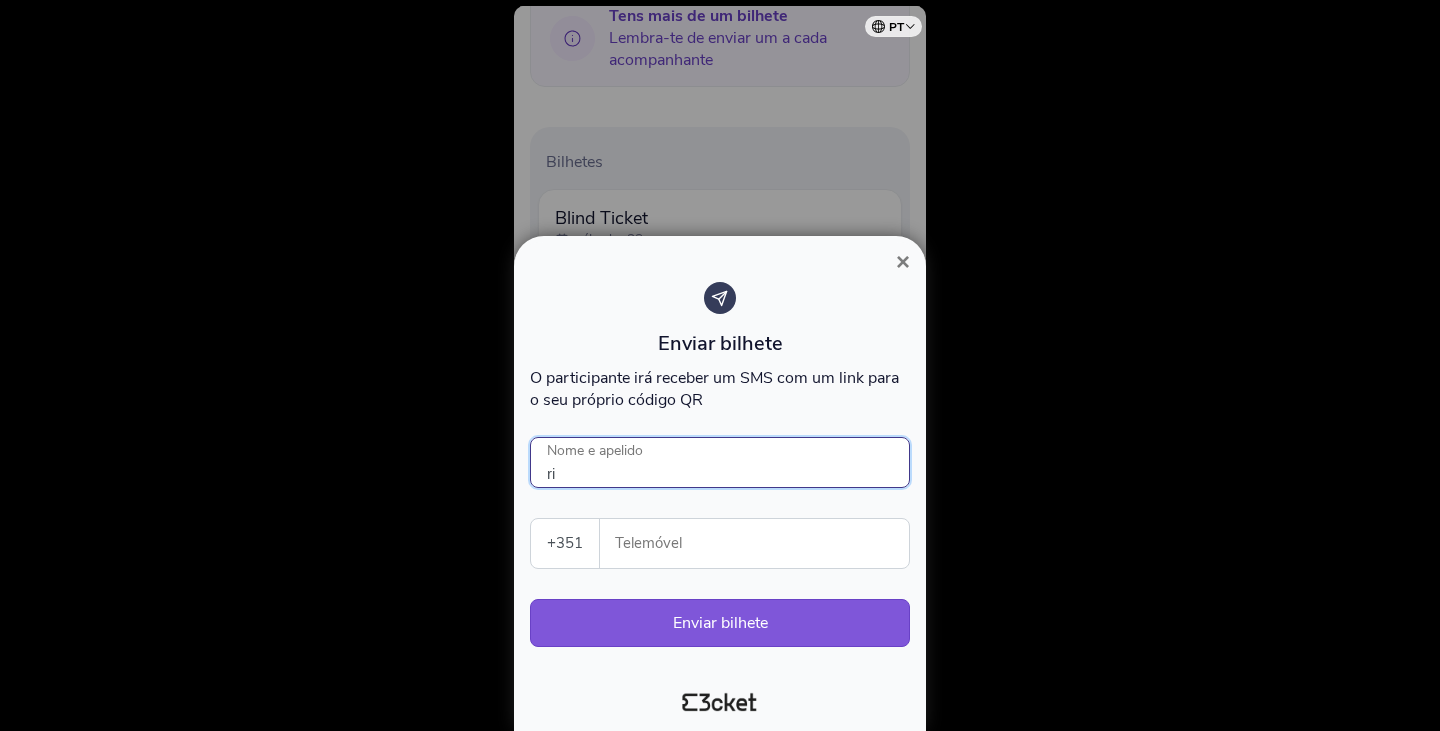 type on "r" 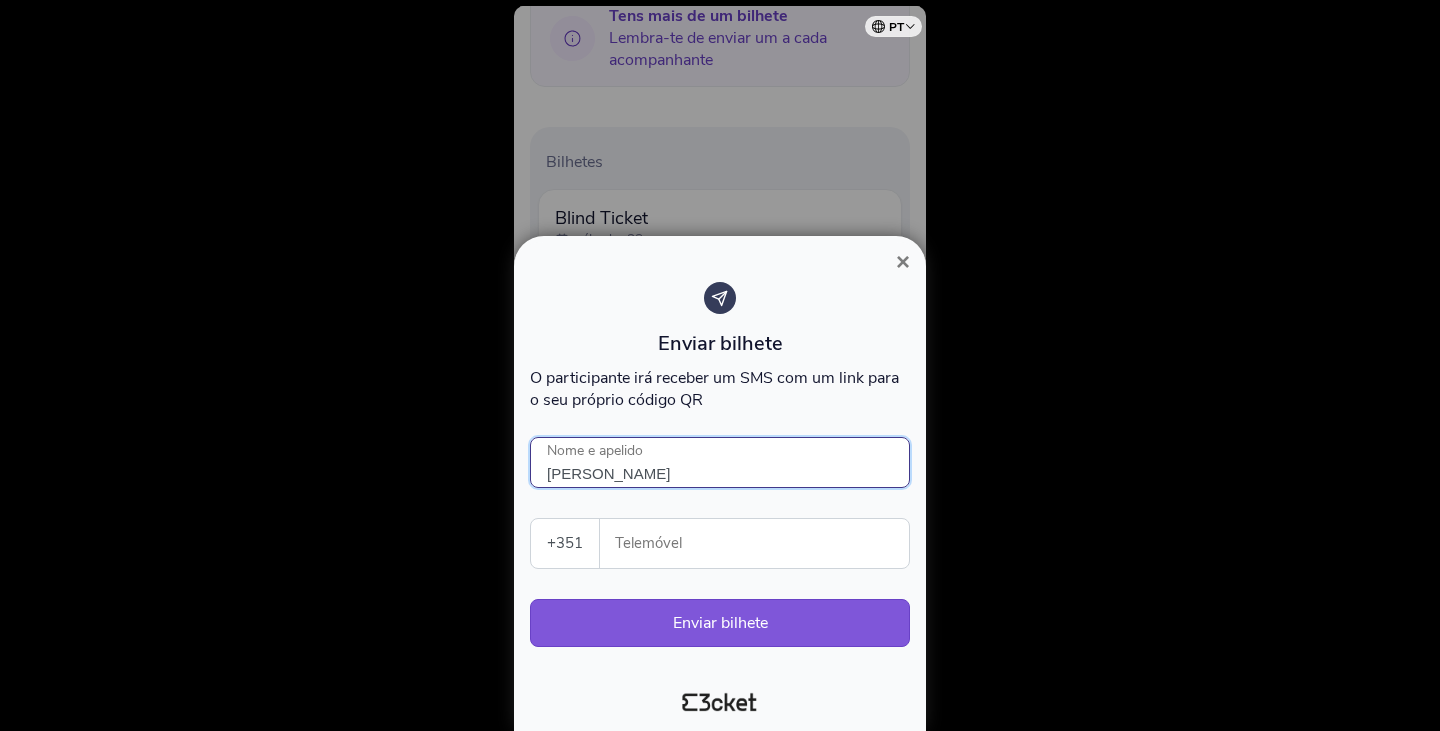 type on "Rita Rebelo" 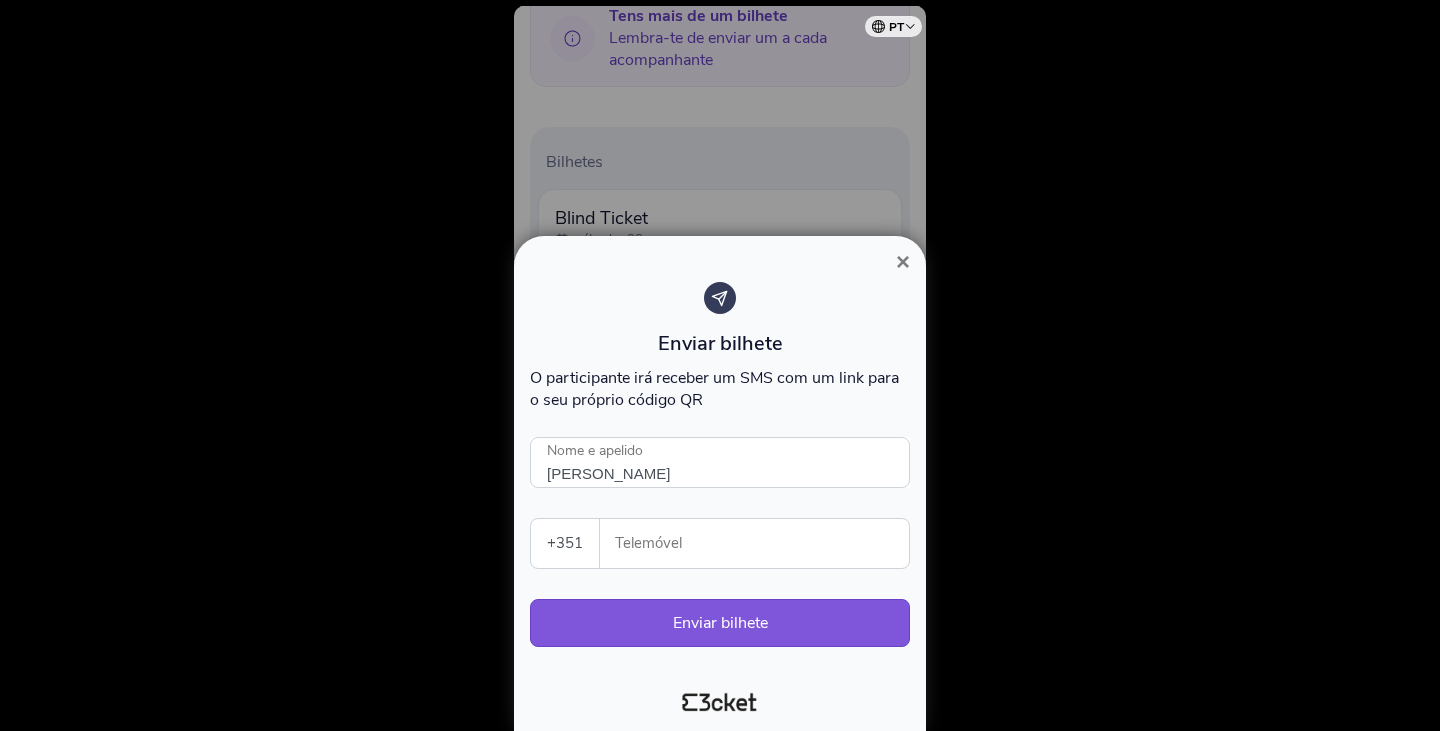 click on "Telemóvel" at bounding box center (762, 543) 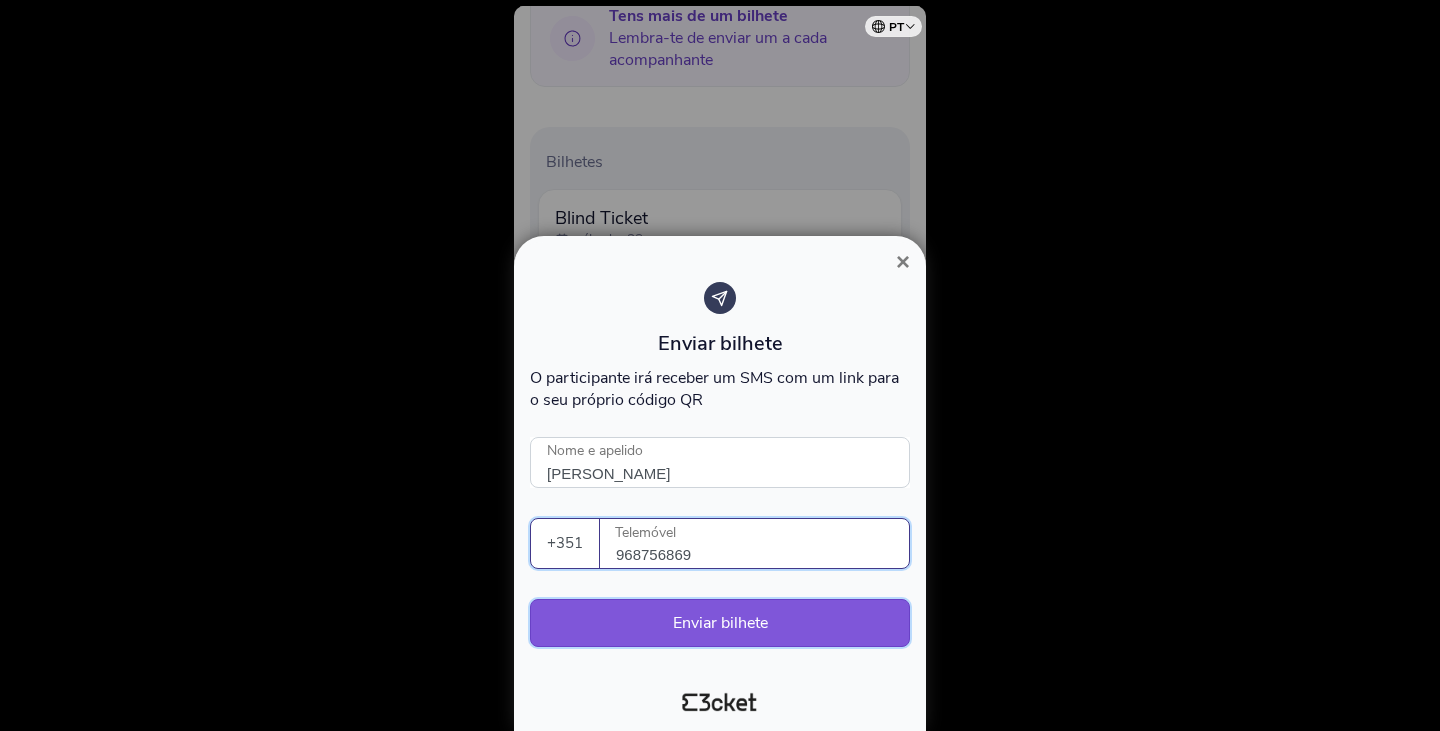 type on "968756869" 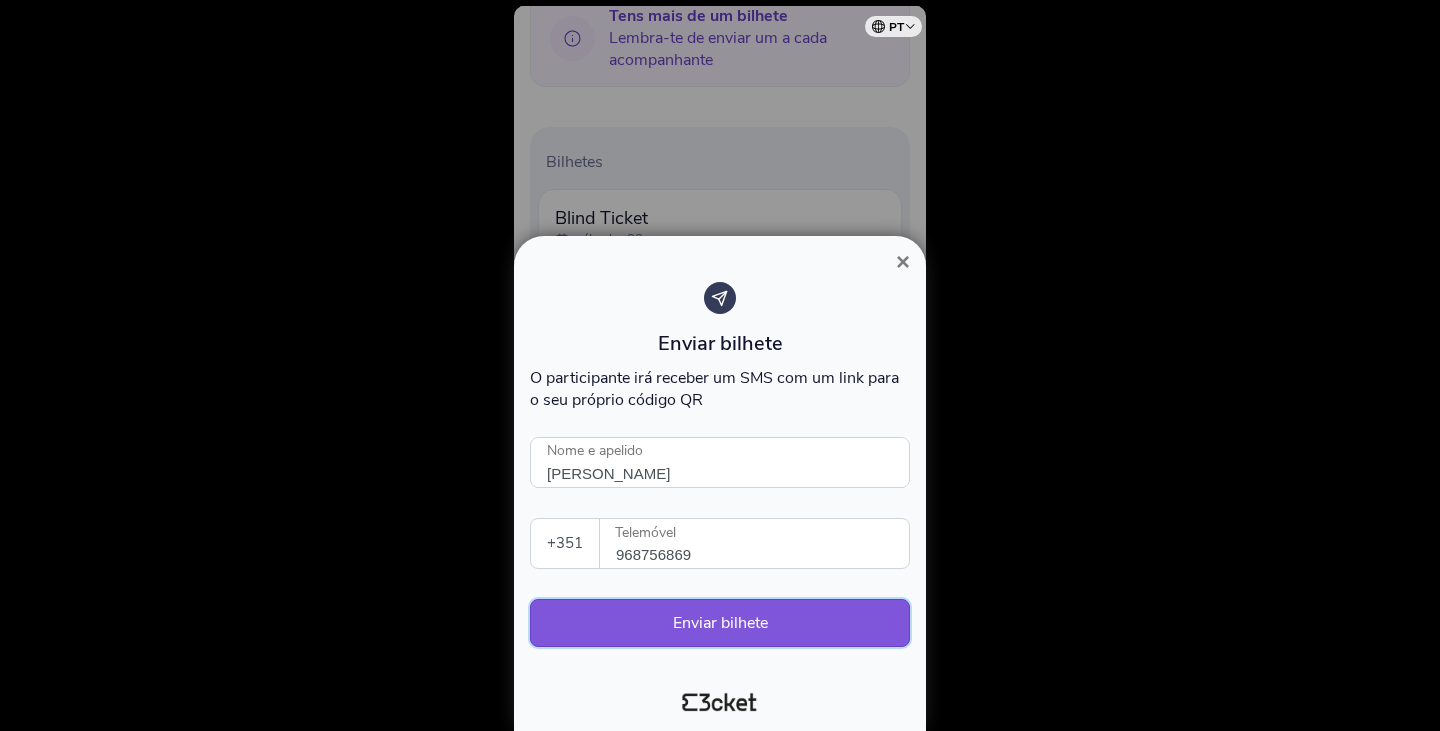 click on "Enviar bilhete" at bounding box center (720, 623) 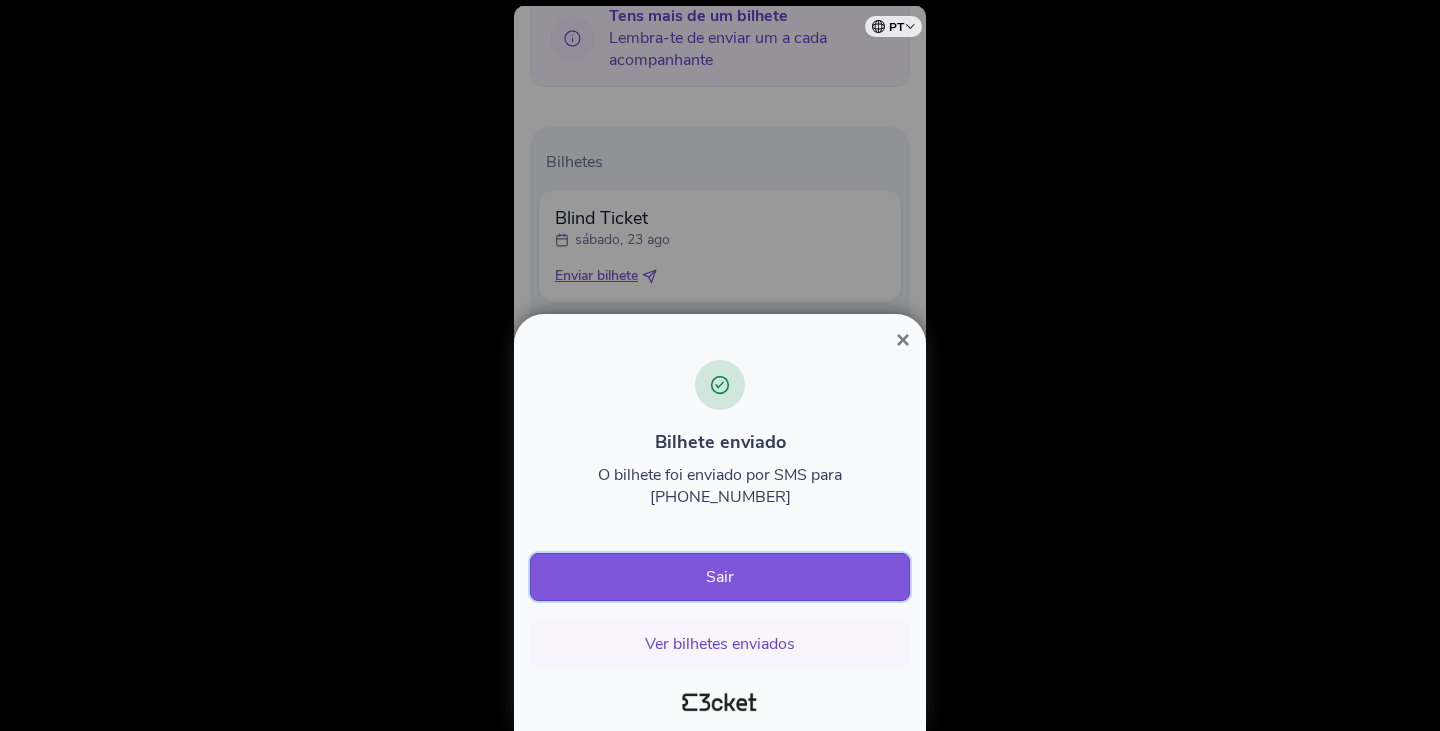 click on "Sair" at bounding box center (720, 577) 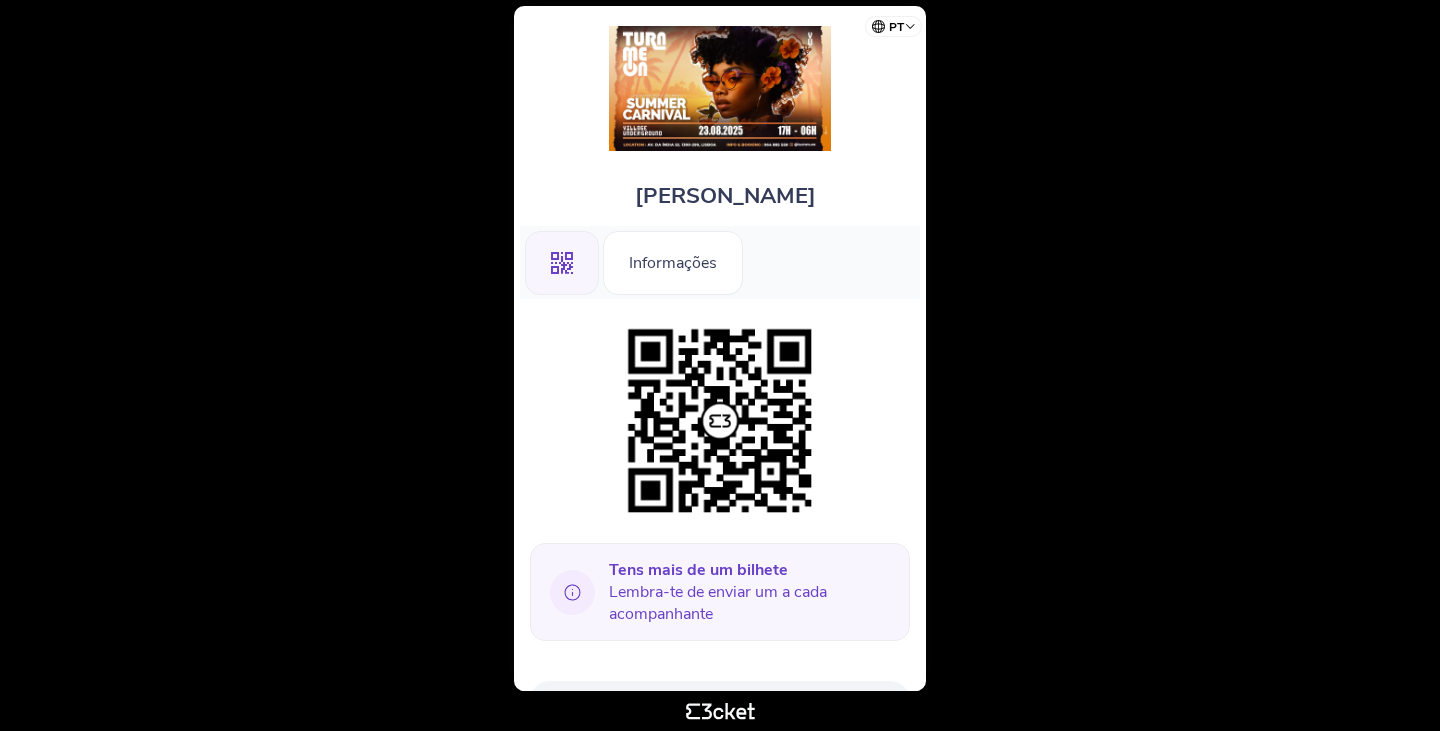 scroll, scrollTop: 0, scrollLeft: 0, axis: both 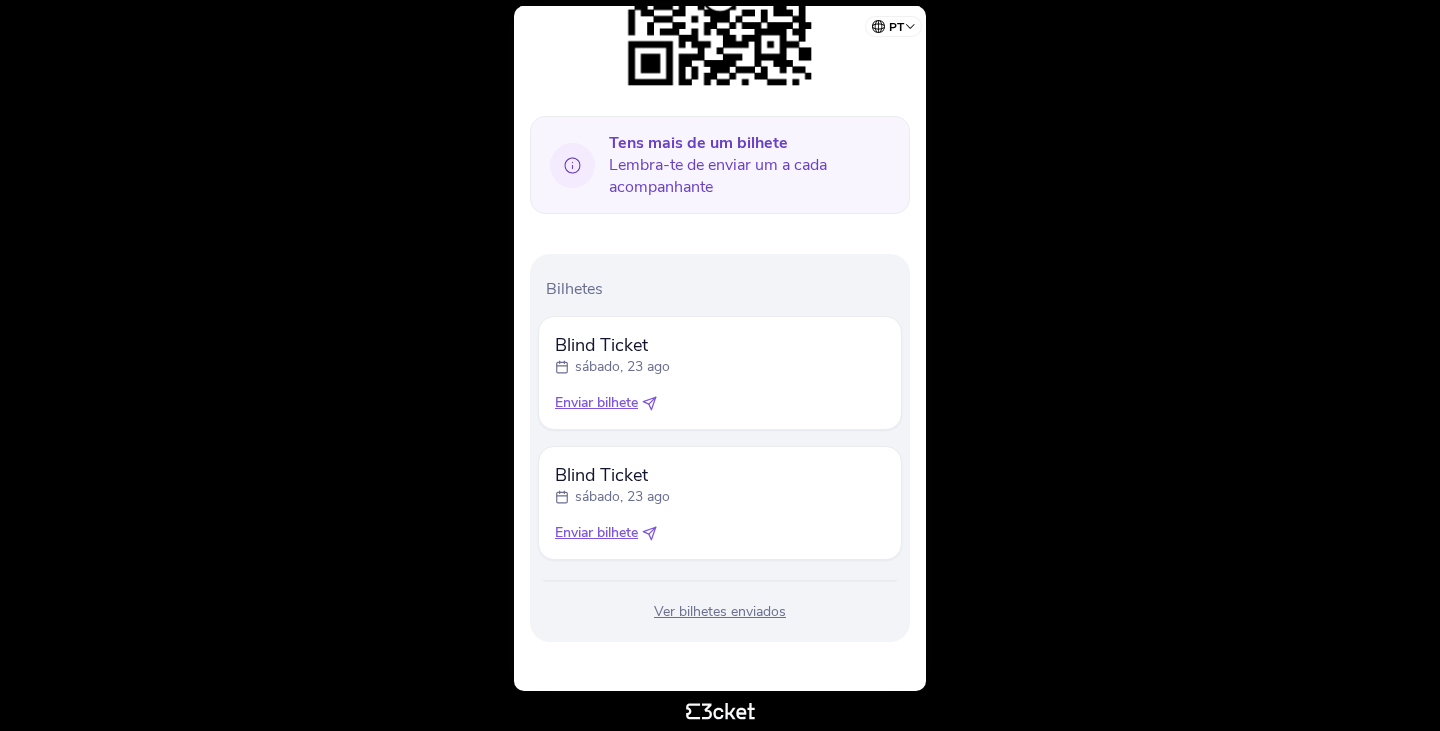 click on "Enviar bilhete" at bounding box center (596, 533) 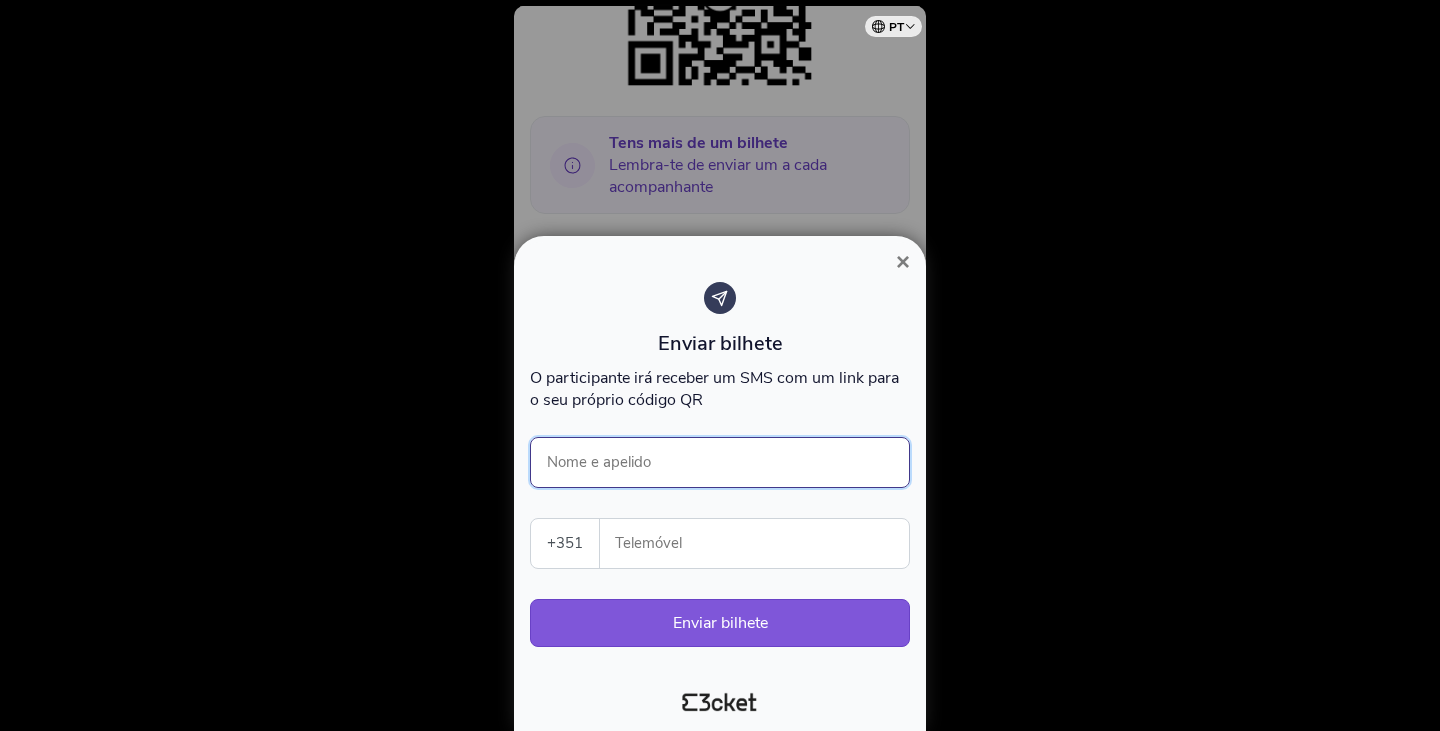 click on "Nome e apelido" at bounding box center [720, 462] 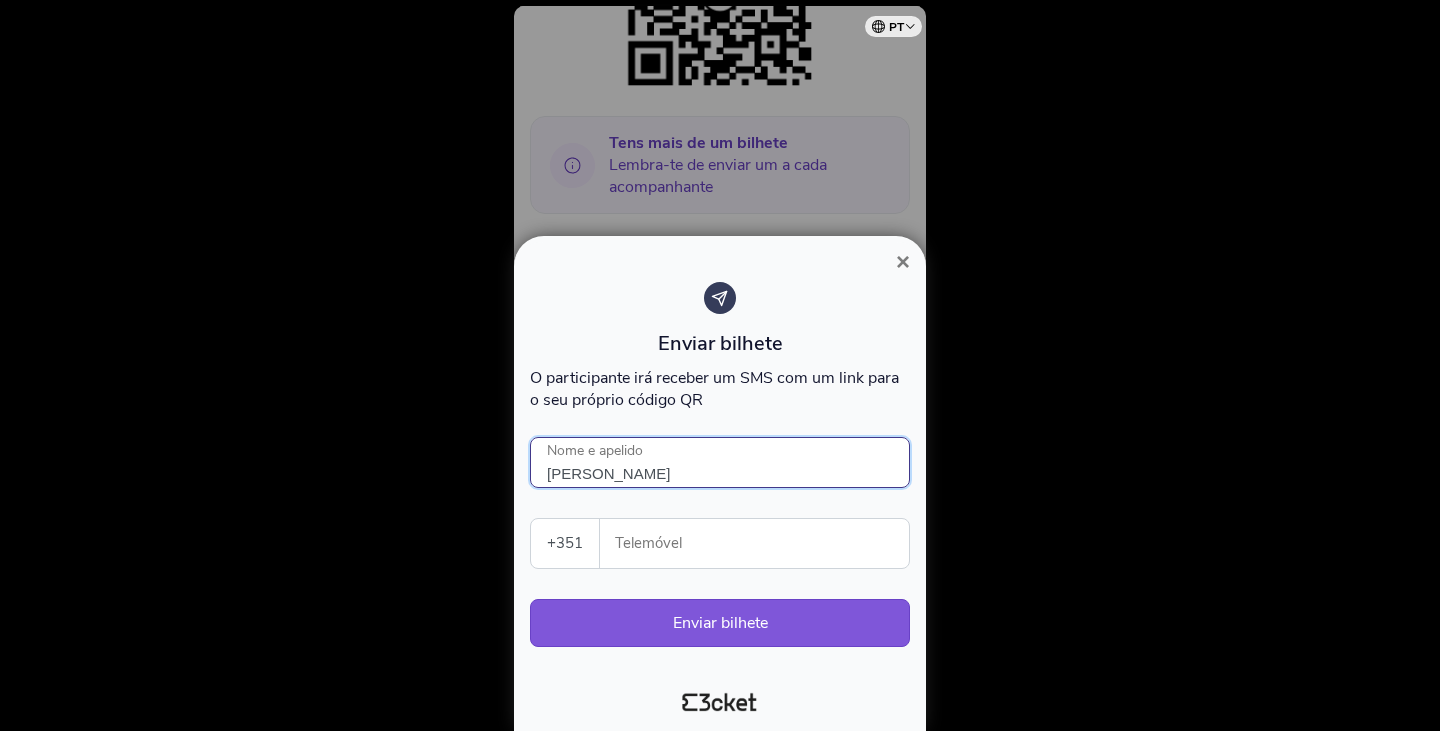 type on "Catarina Marques Rodrigues" 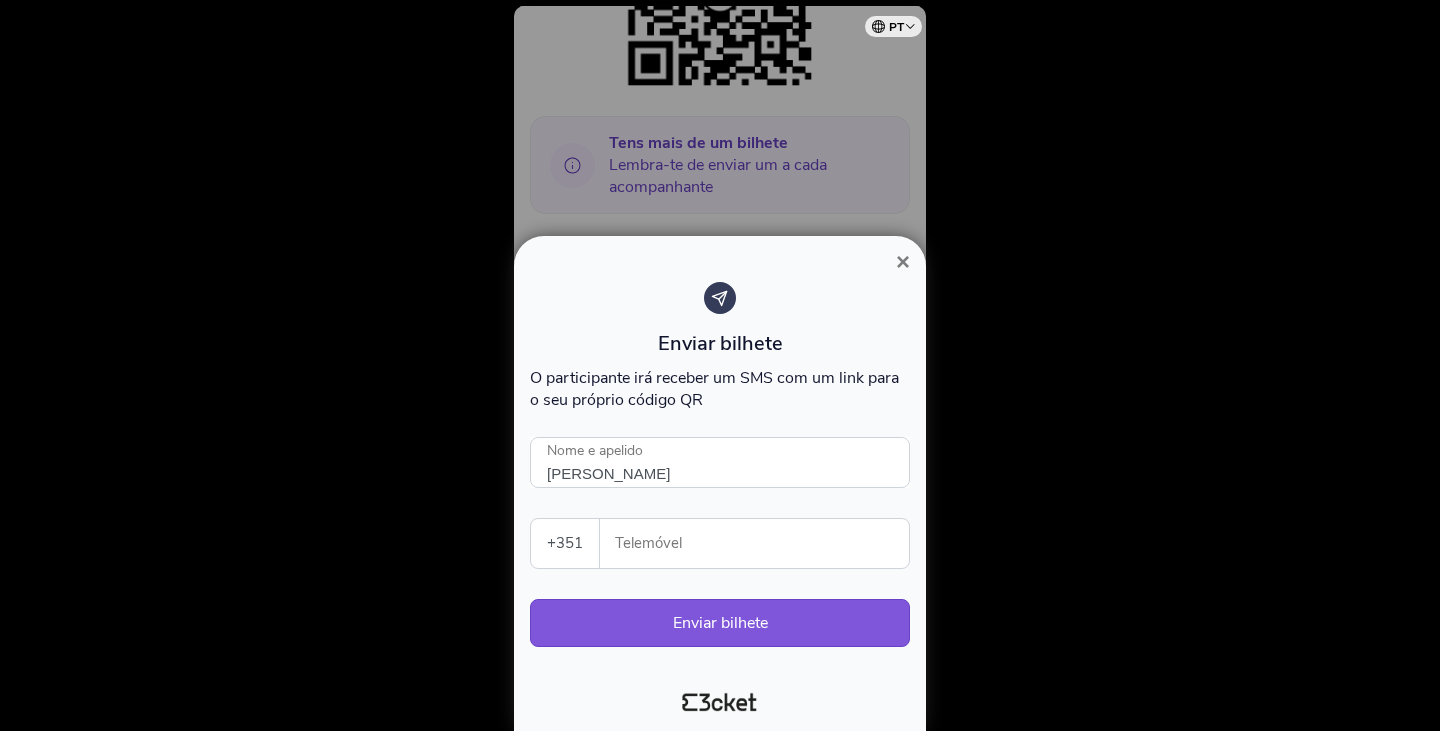 click on "Telemóvel" at bounding box center (762, 543) 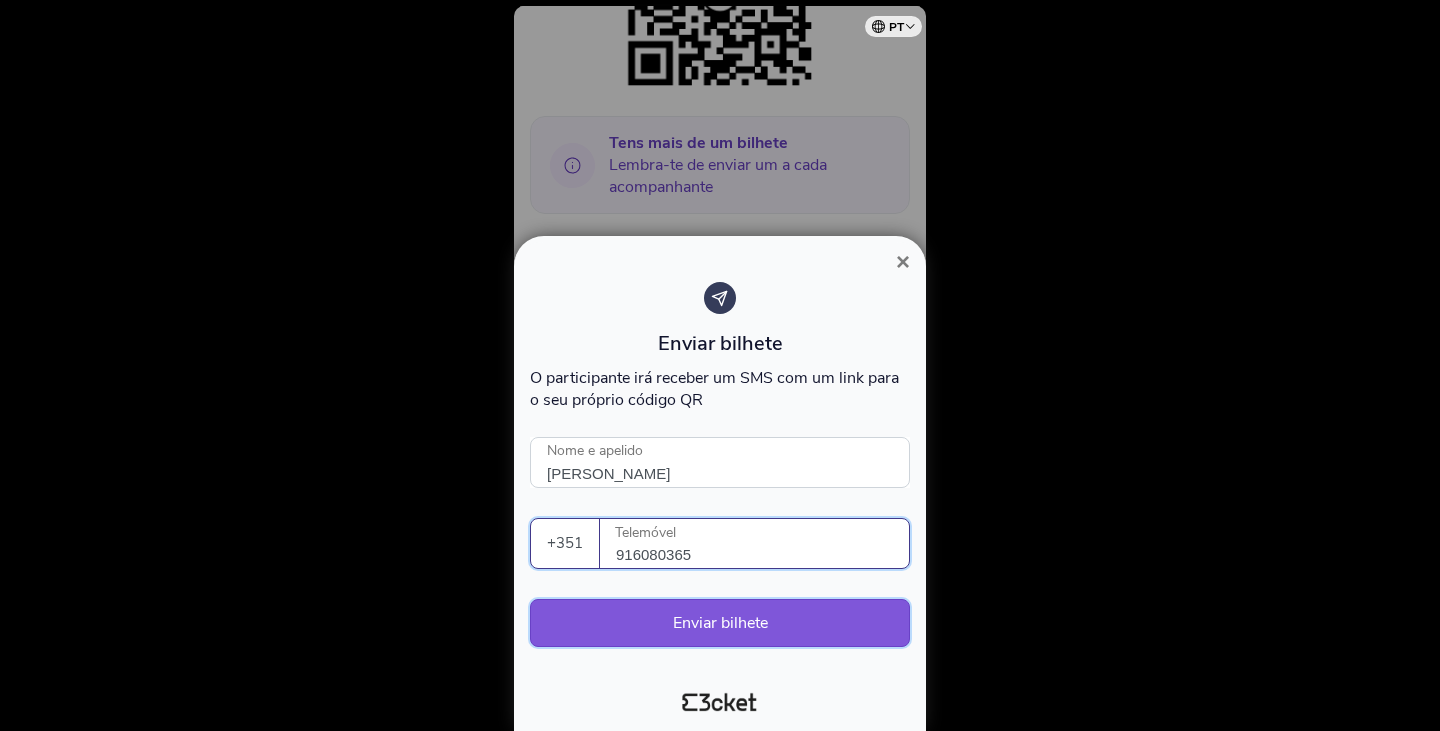 type on "916080365" 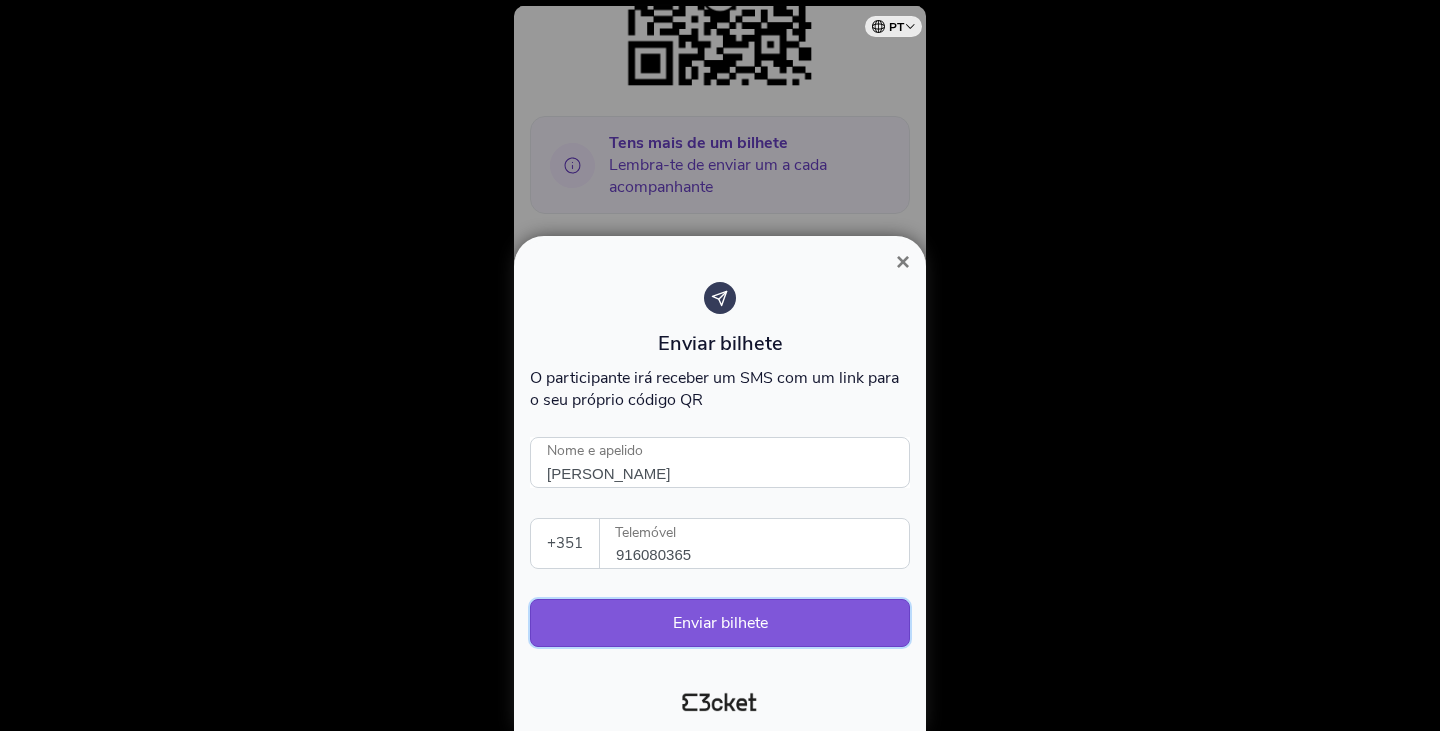 click on "Enviar bilhete" at bounding box center [720, 623] 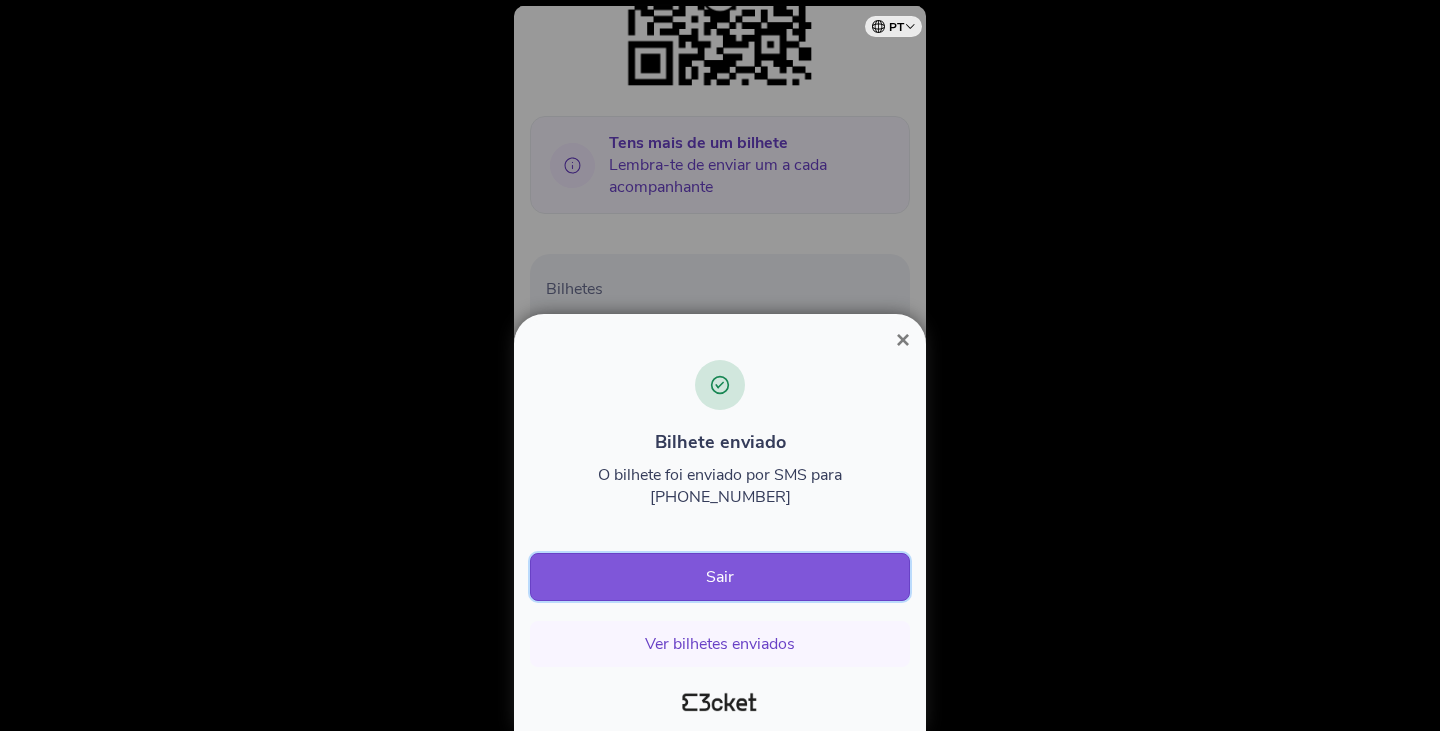 click on "Sair" at bounding box center [720, 577] 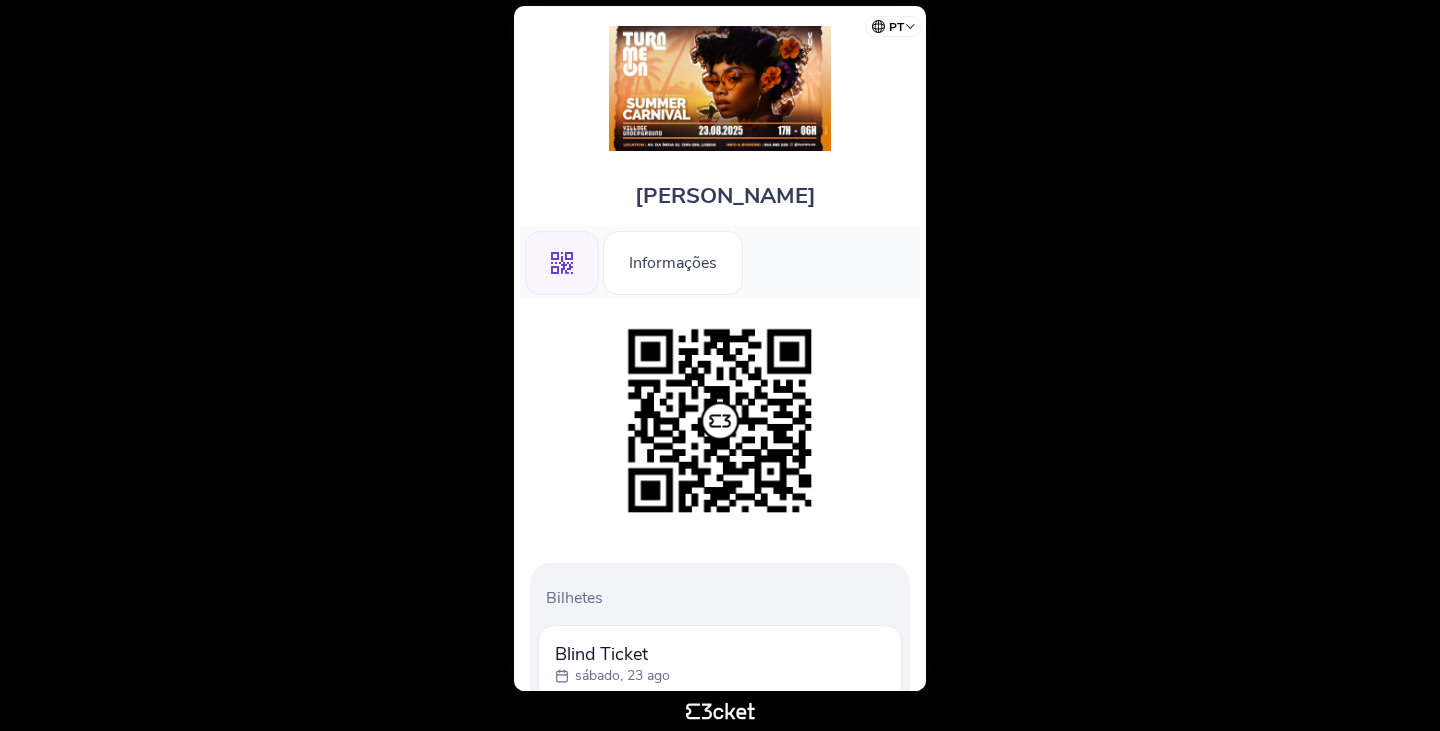 scroll, scrollTop: 0, scrollLeft: 0, axis: both 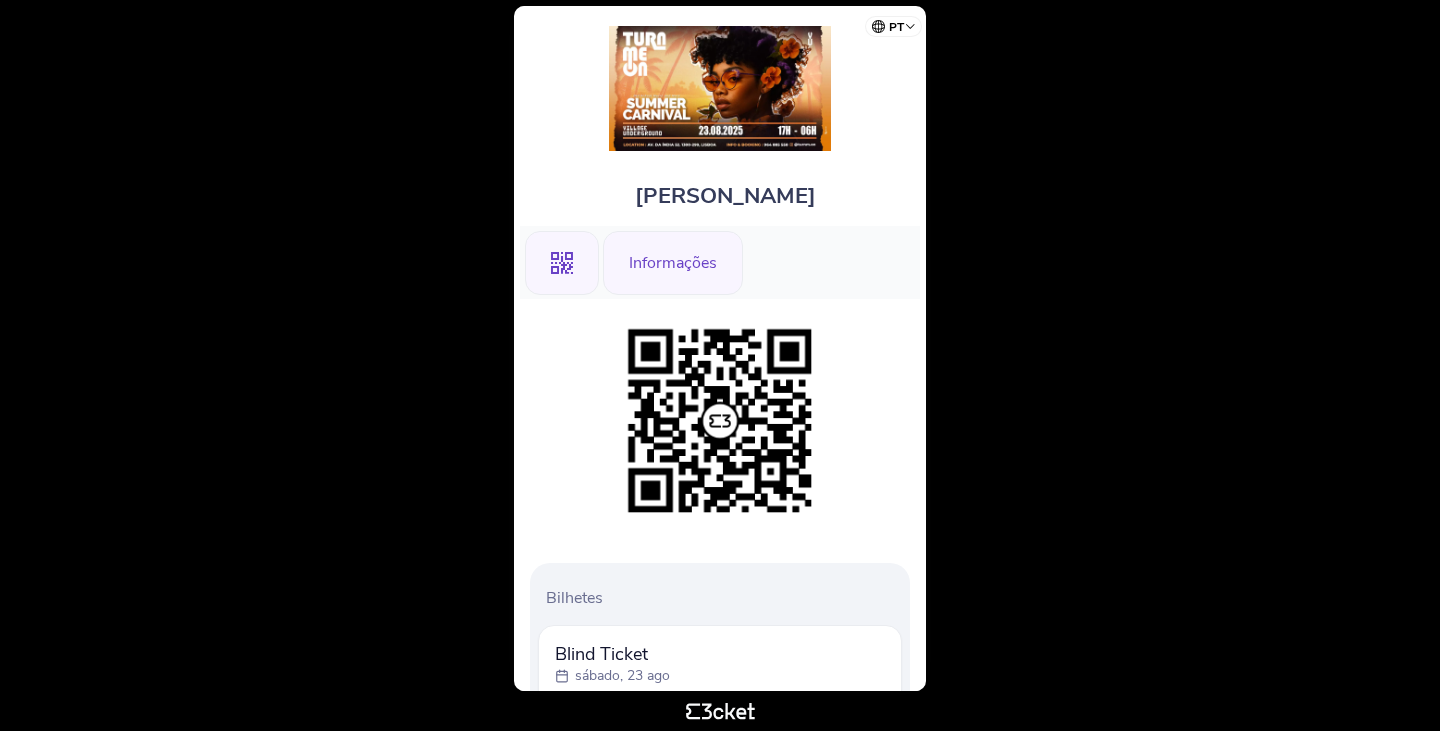 click on "Informações" at bounding box center [673, 263] 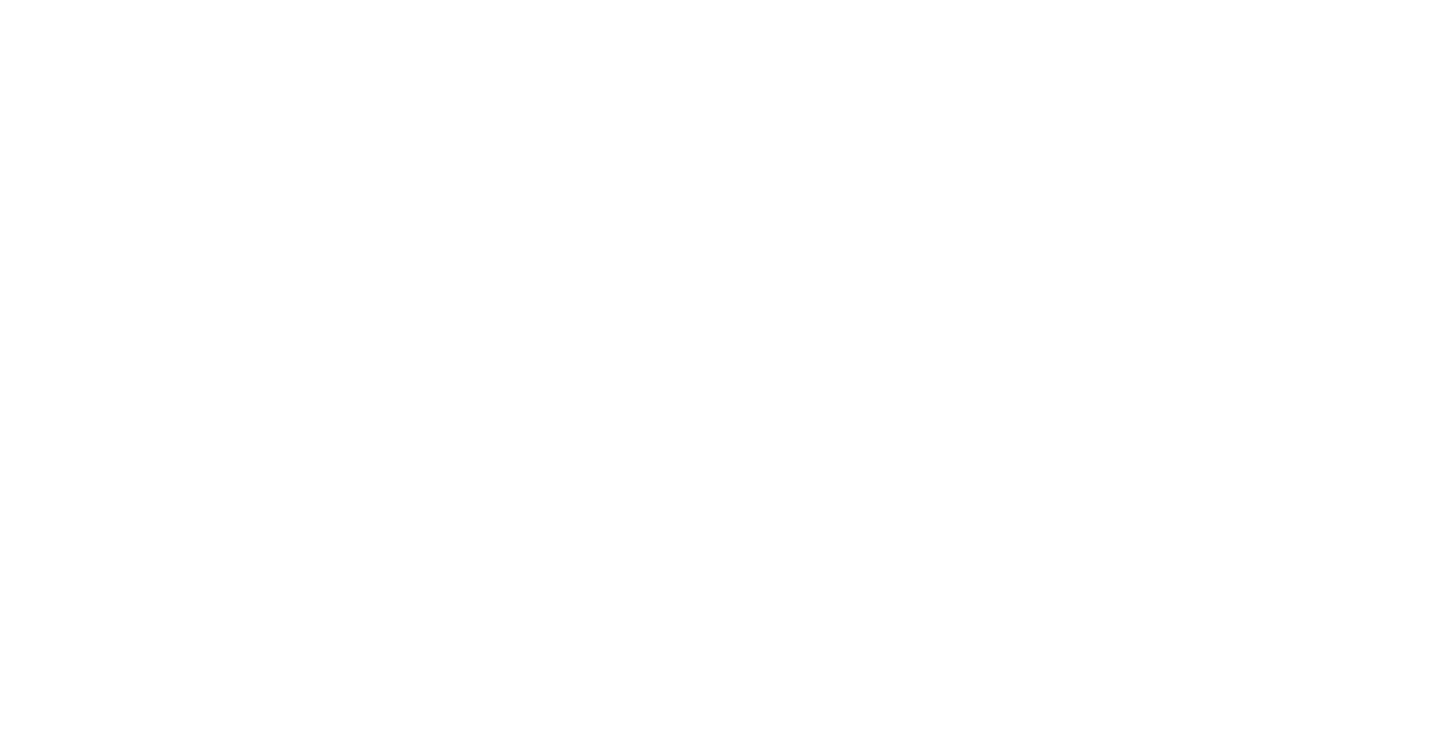 scroll, scrollTop: 0, scrollLeft: 0, axis: both 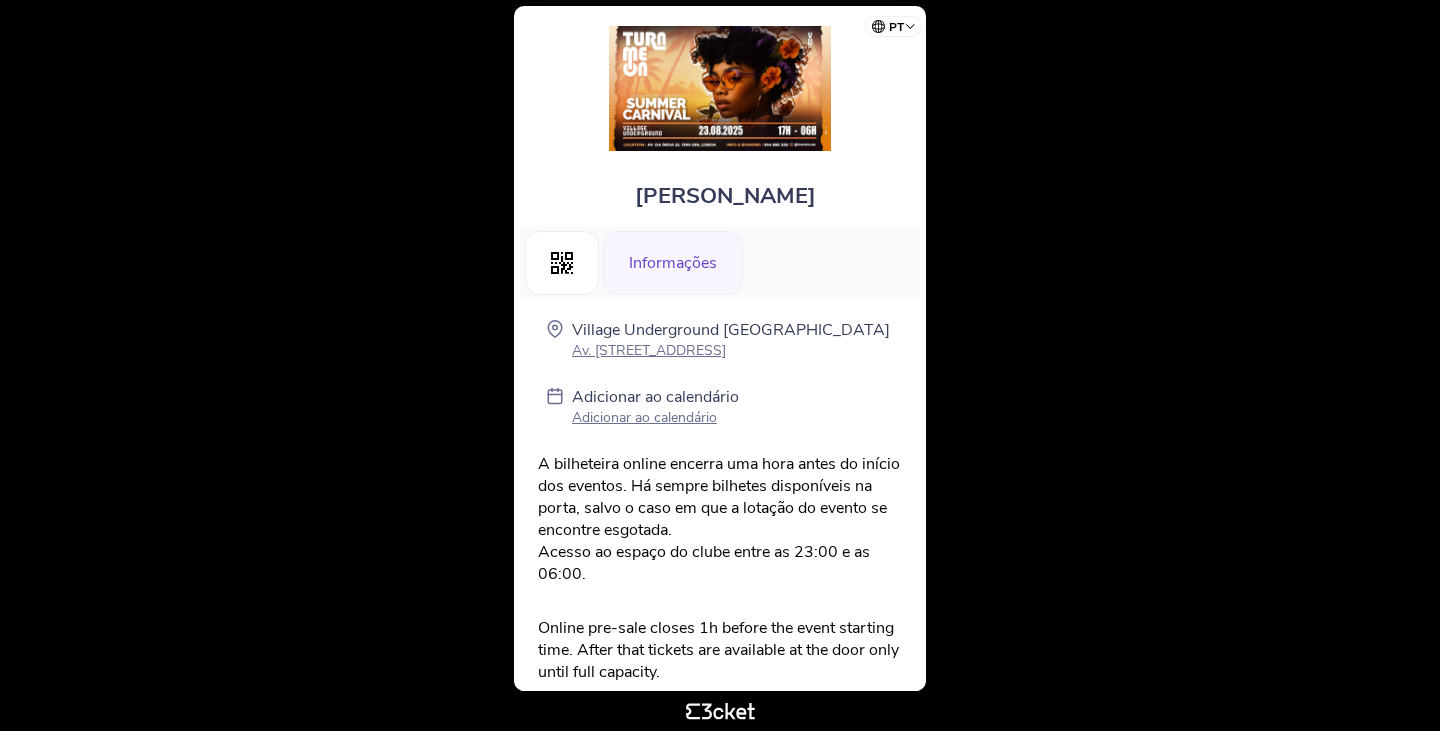 click on "Adicionar ao calendário" at bounding box center [655, 417] 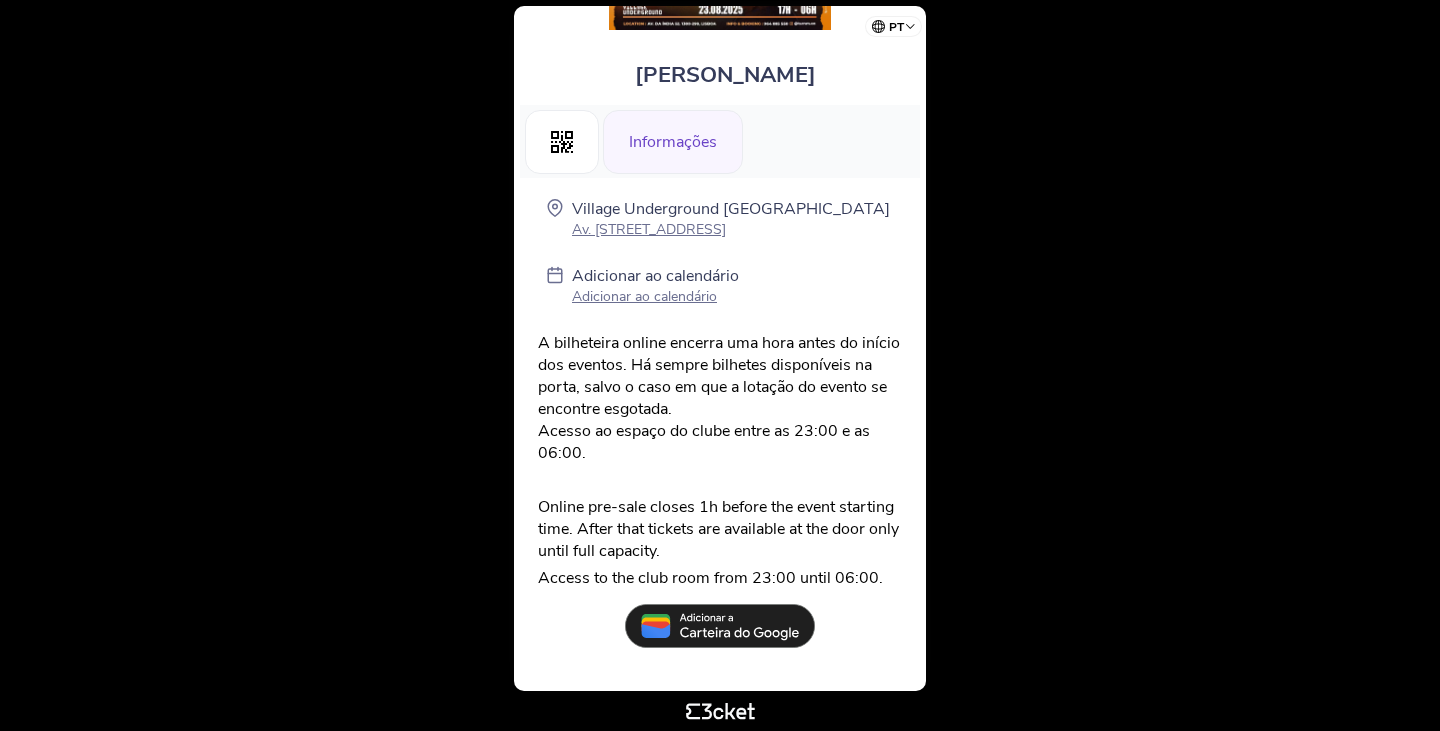 scroll, scrollTop: 0, scrollLeft: 0, axis: both 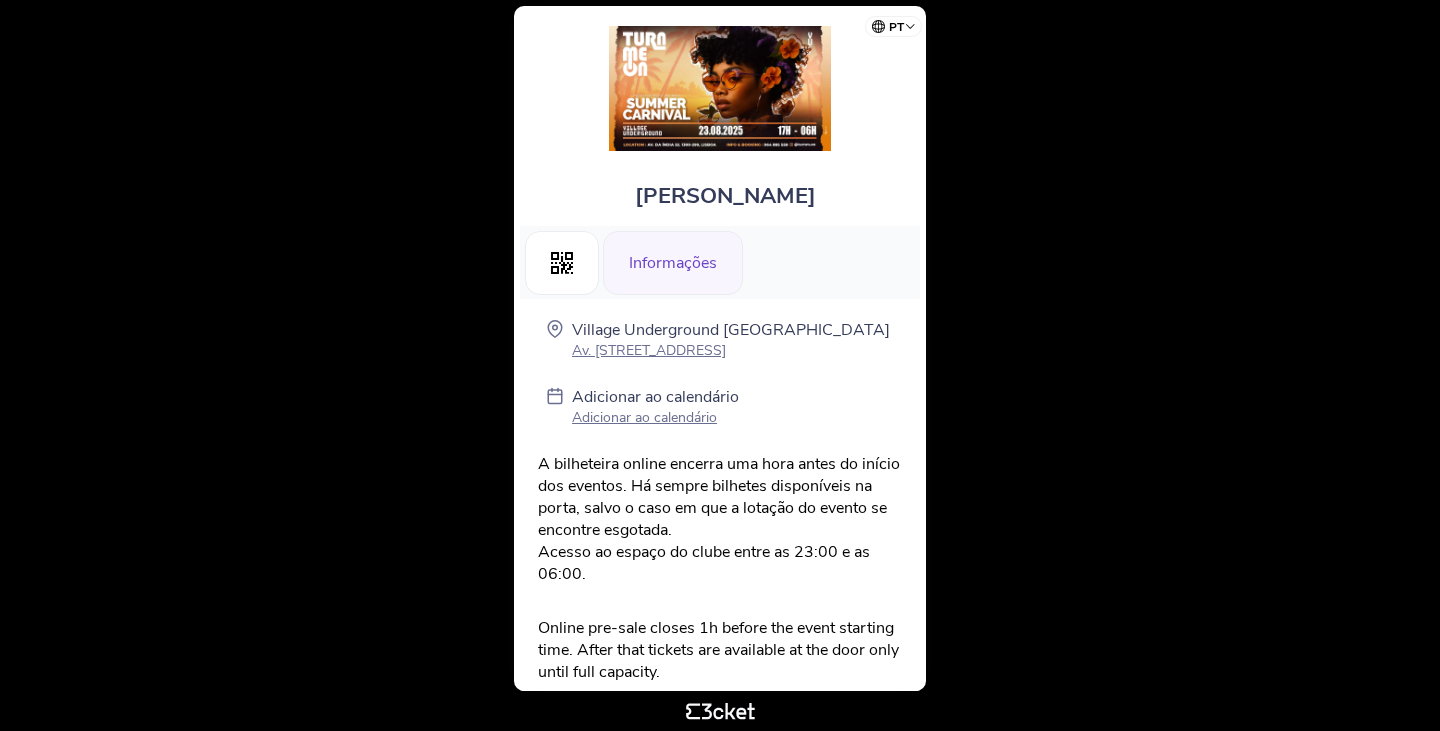 click on "Adicionar ao calendário   Adicionar ao calendário" at bounding box center (655, 408) 